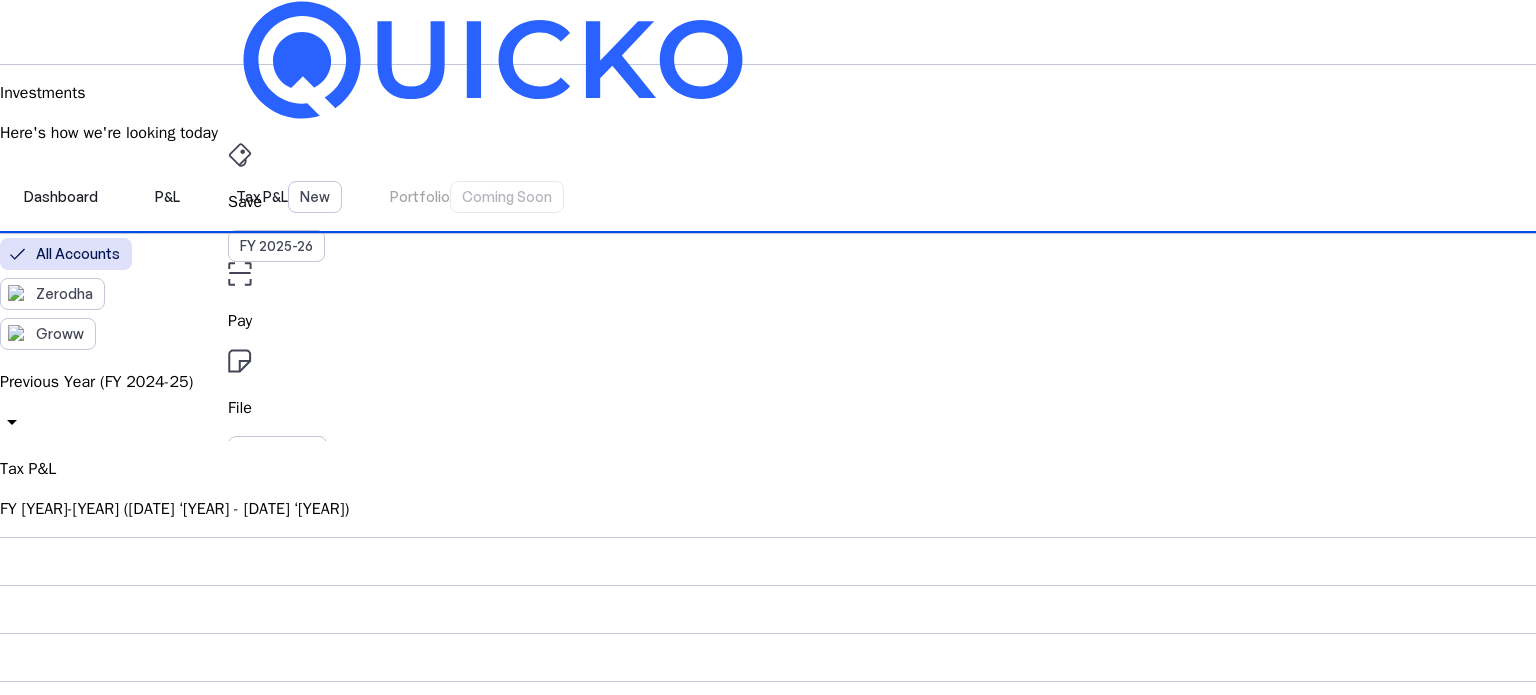 scroll, scrollTop: 0, scrollLeft: 0, axis: both 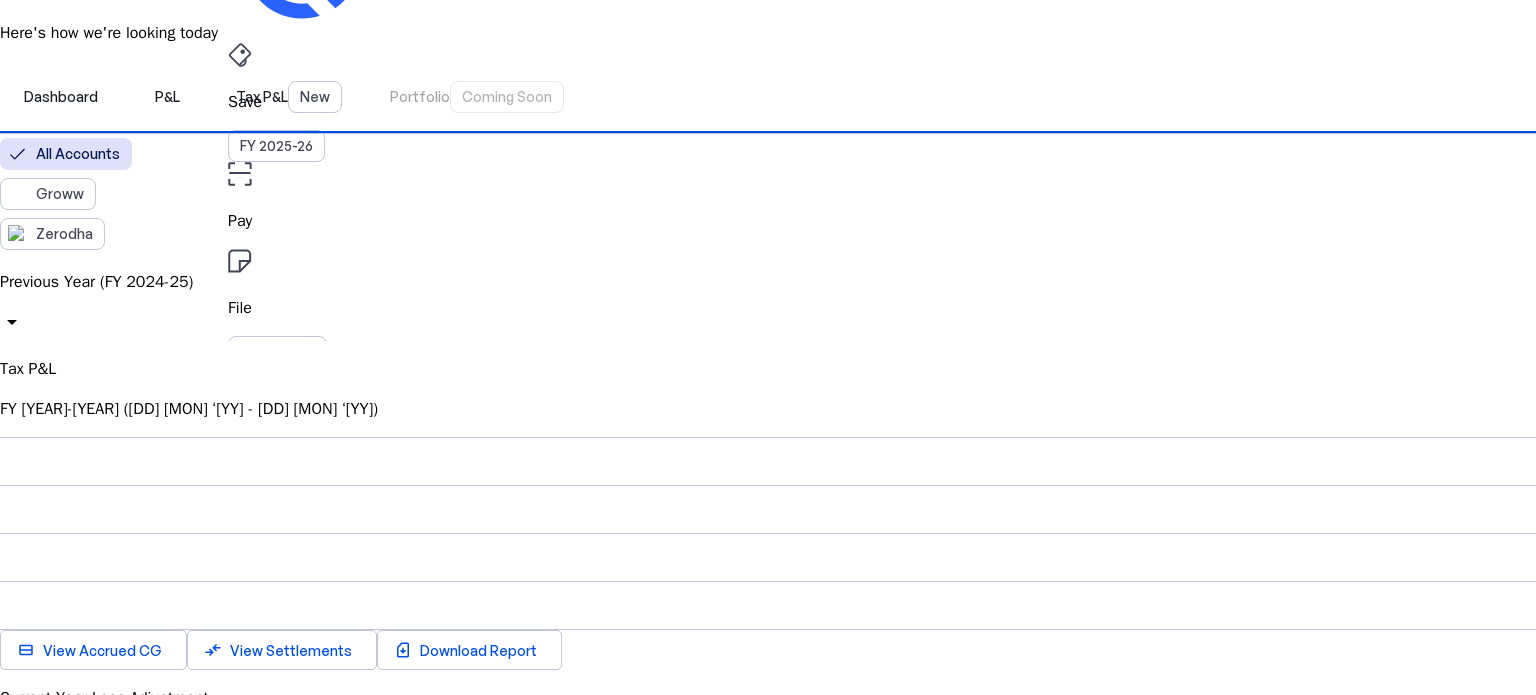 click on "Previous Year (FY 2024-25)" at bounding box center [768, 282] 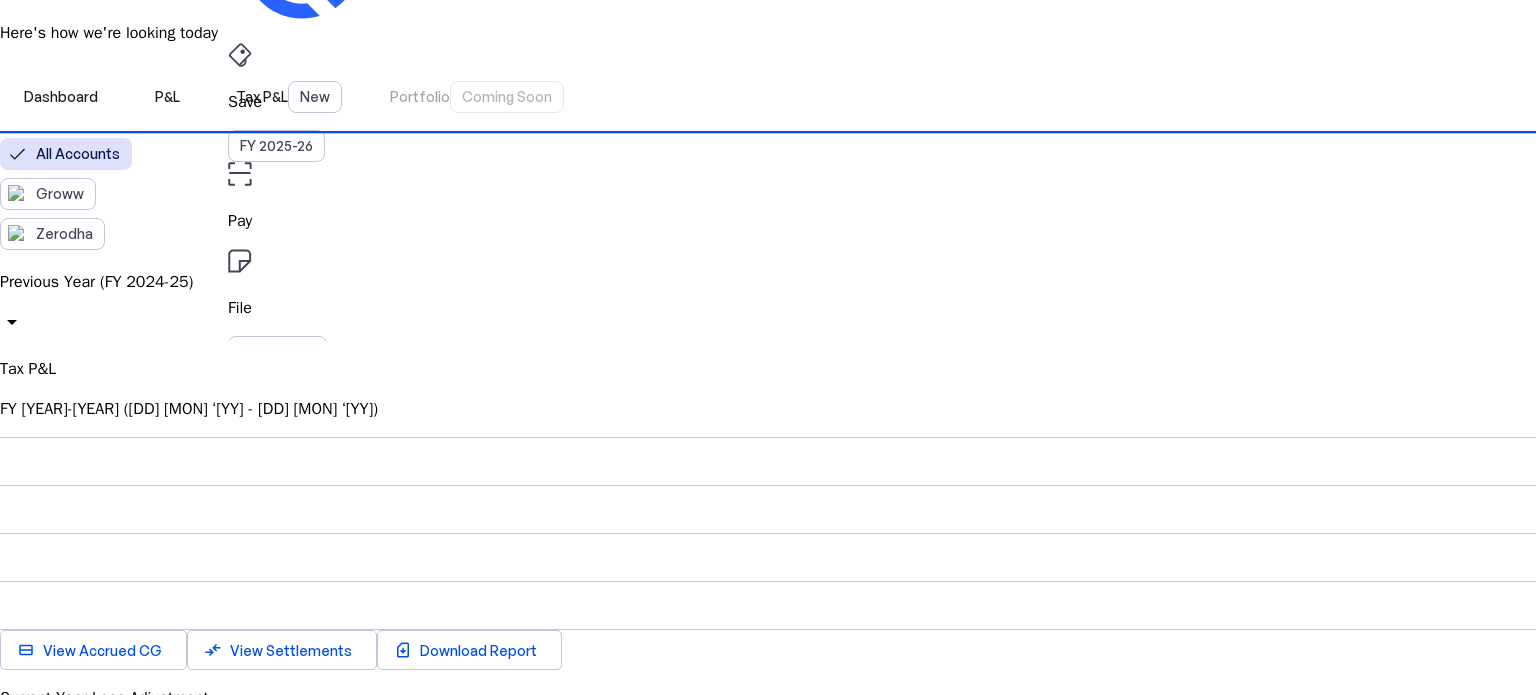 click at bounding box center (768, 990) 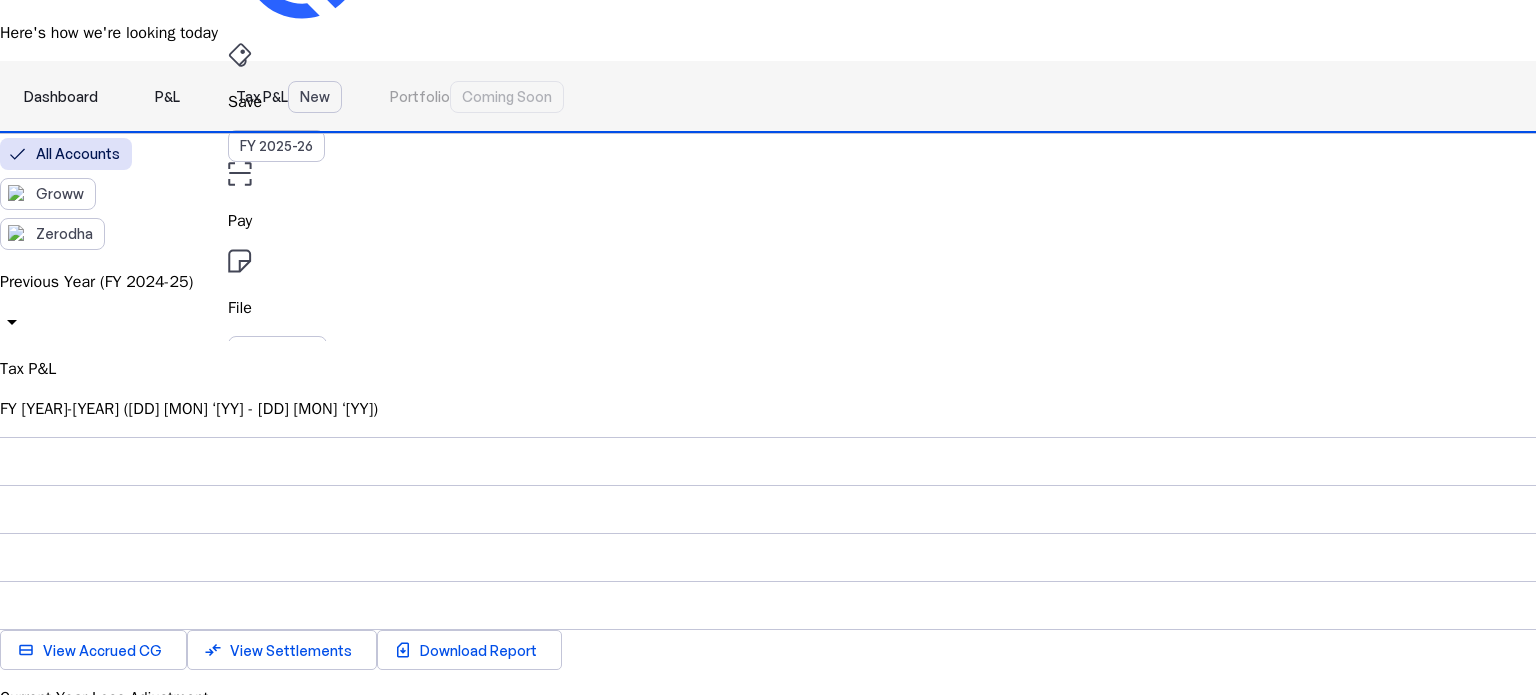 scroll, scrollTop: 0, scrollLeft: 0, axis: both 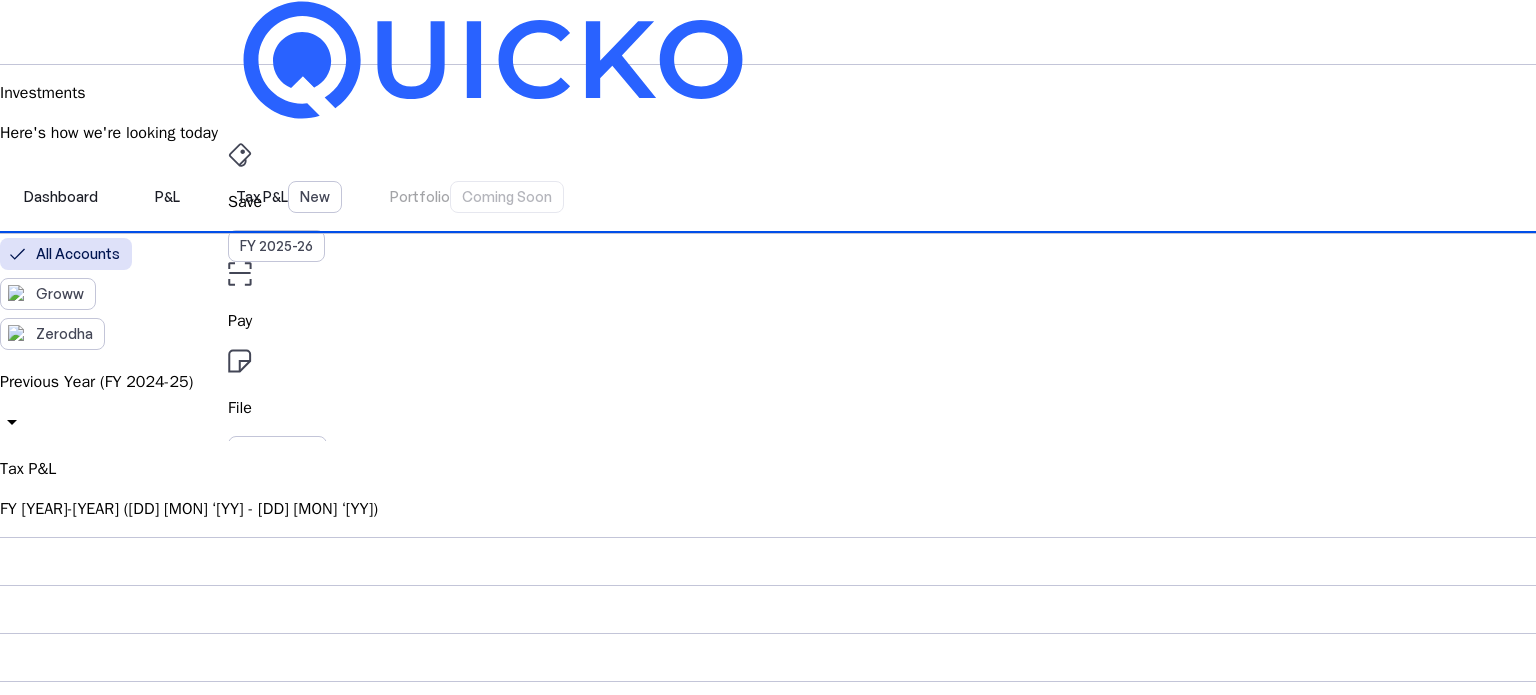 click at bounding box center (493, 60) 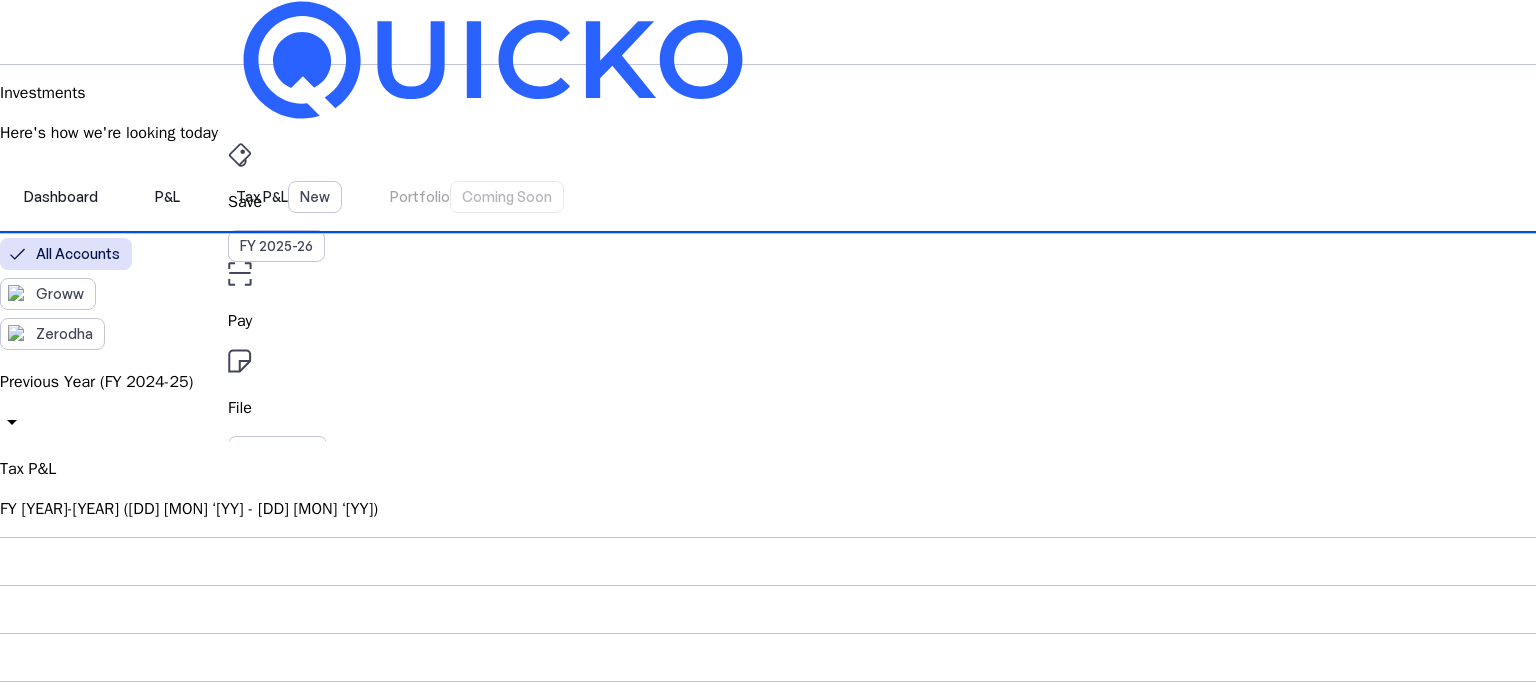click on "PP" at bounding box center [244, 587] 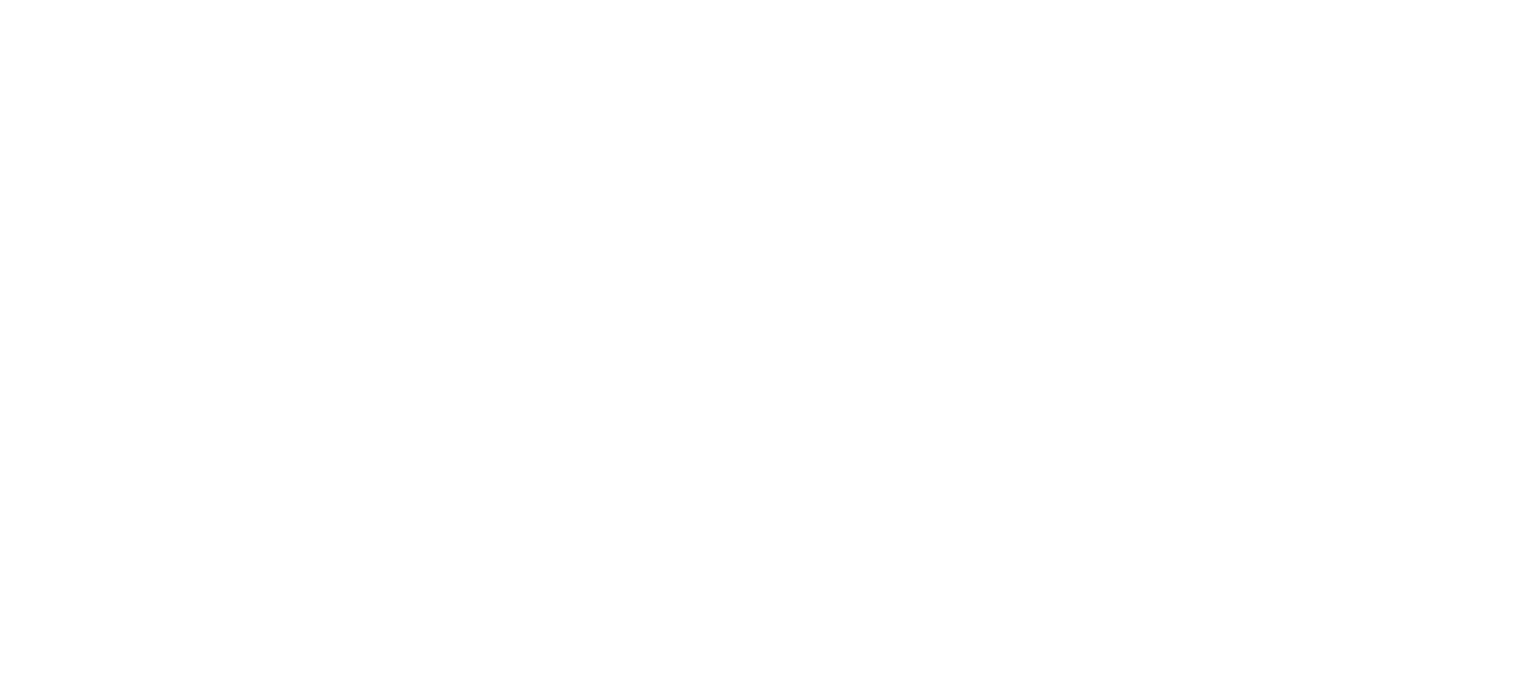 scroll, scrollTop: 0, scrollLeft: 0, axis: both 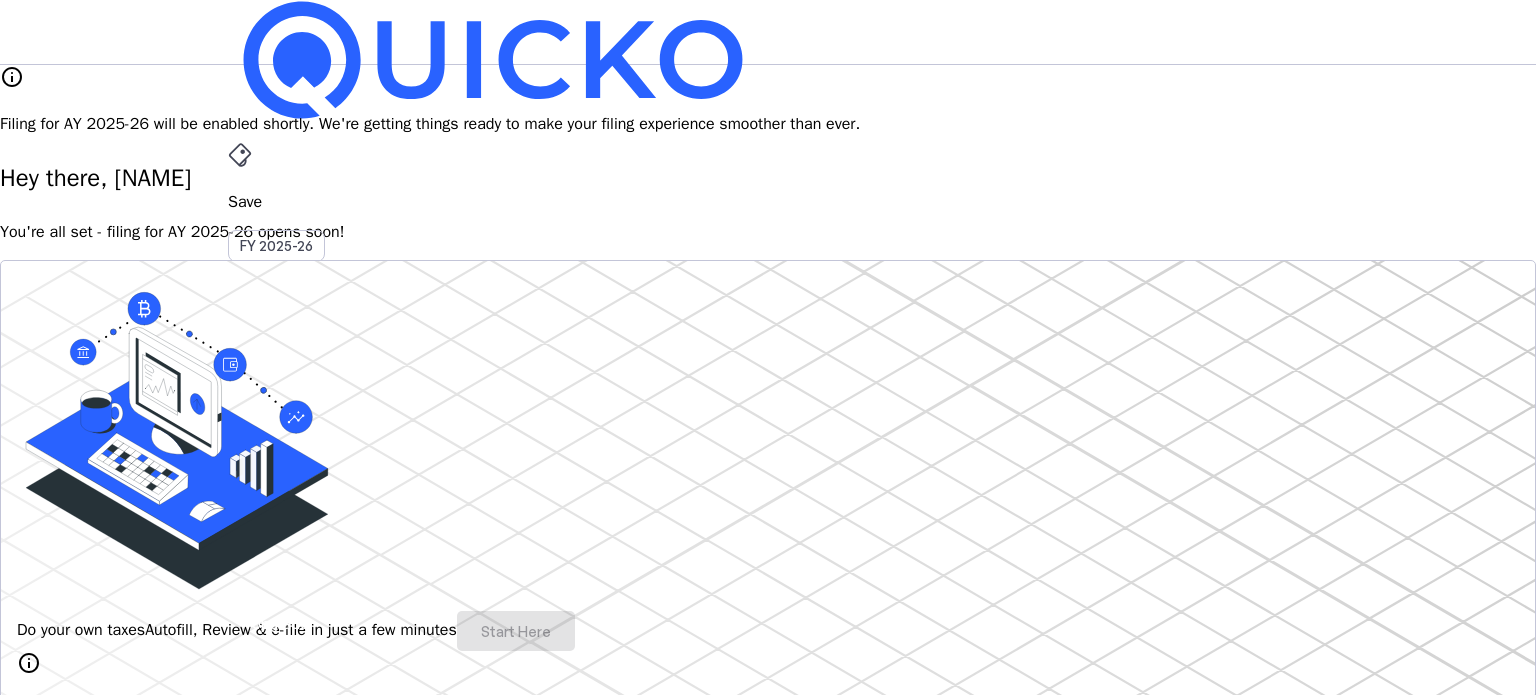 click on "More" at bounding box center [768, 496] 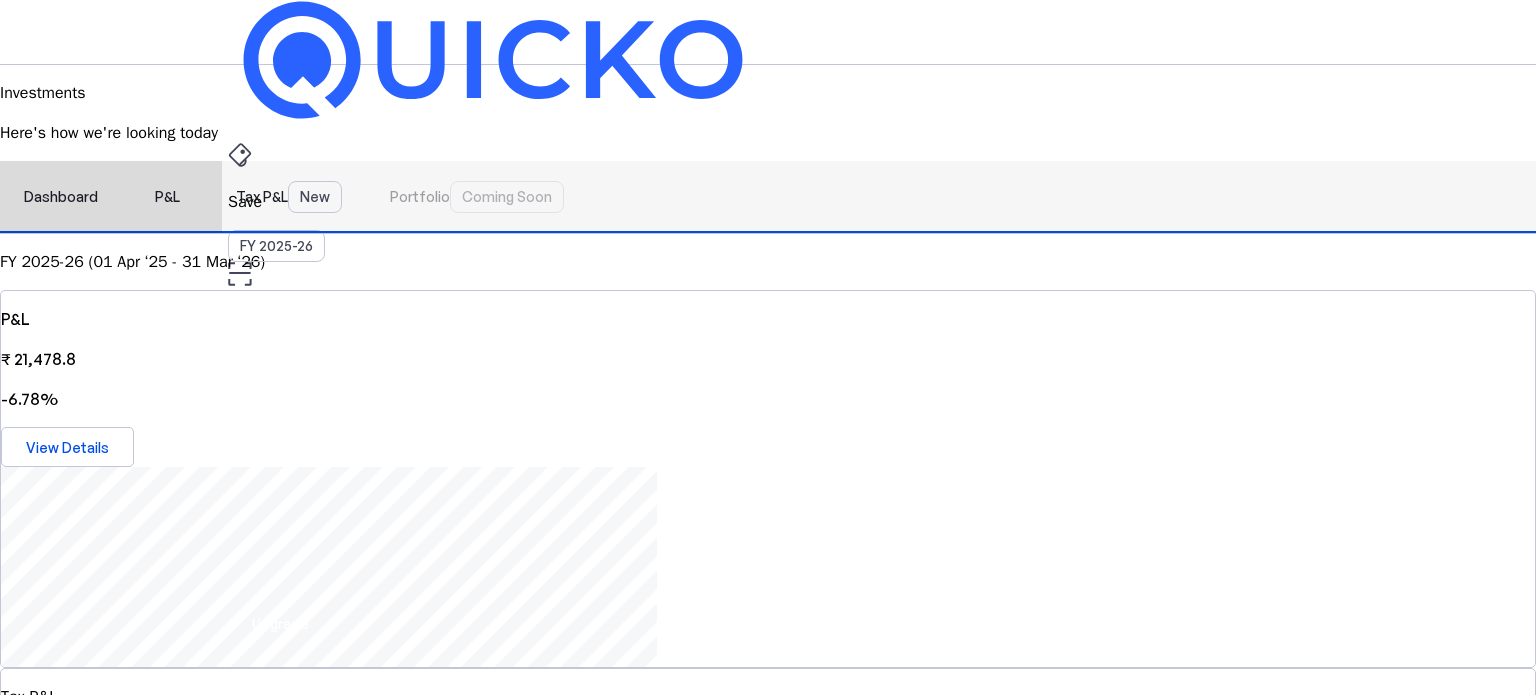 click on "Tax P&L  New" at bounding box center [289, 197] 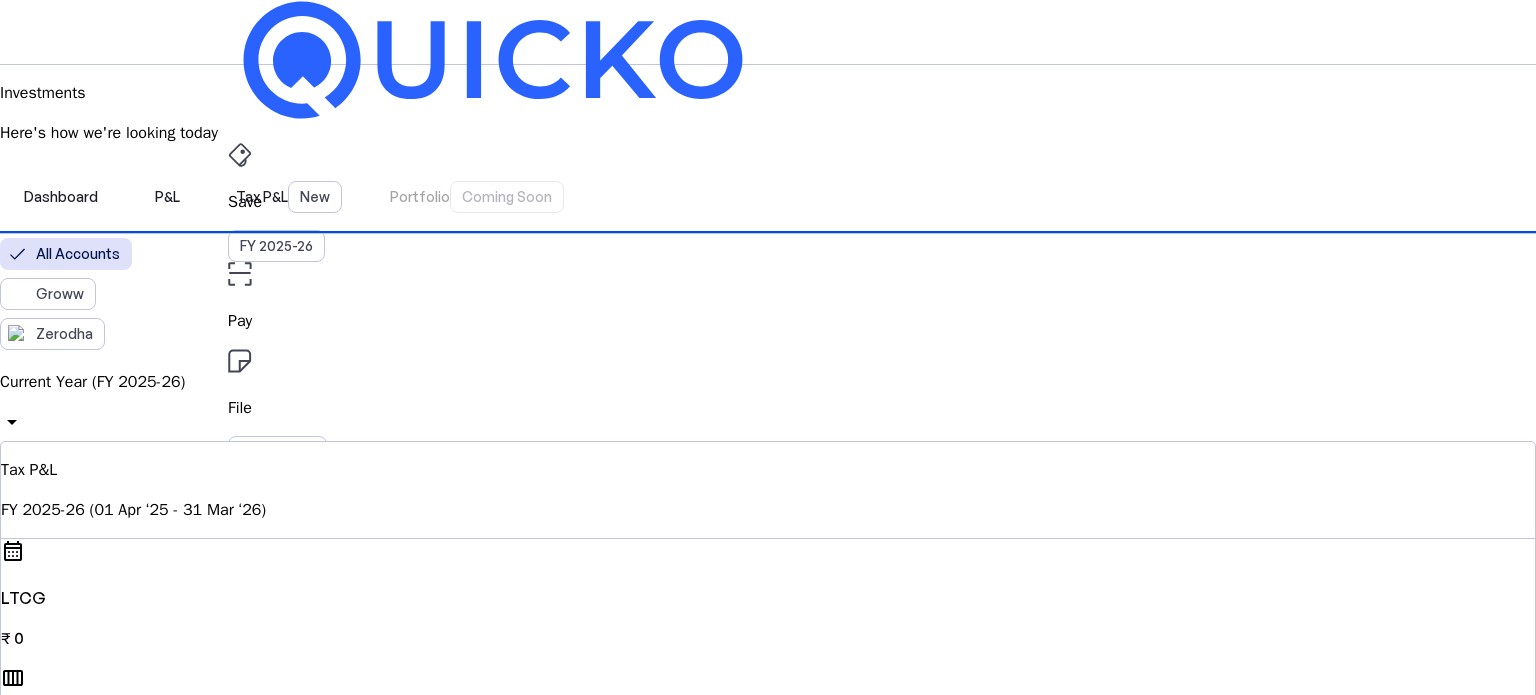 click on "Current Year (FY 2025-26)" at bounding box center (768, 382) 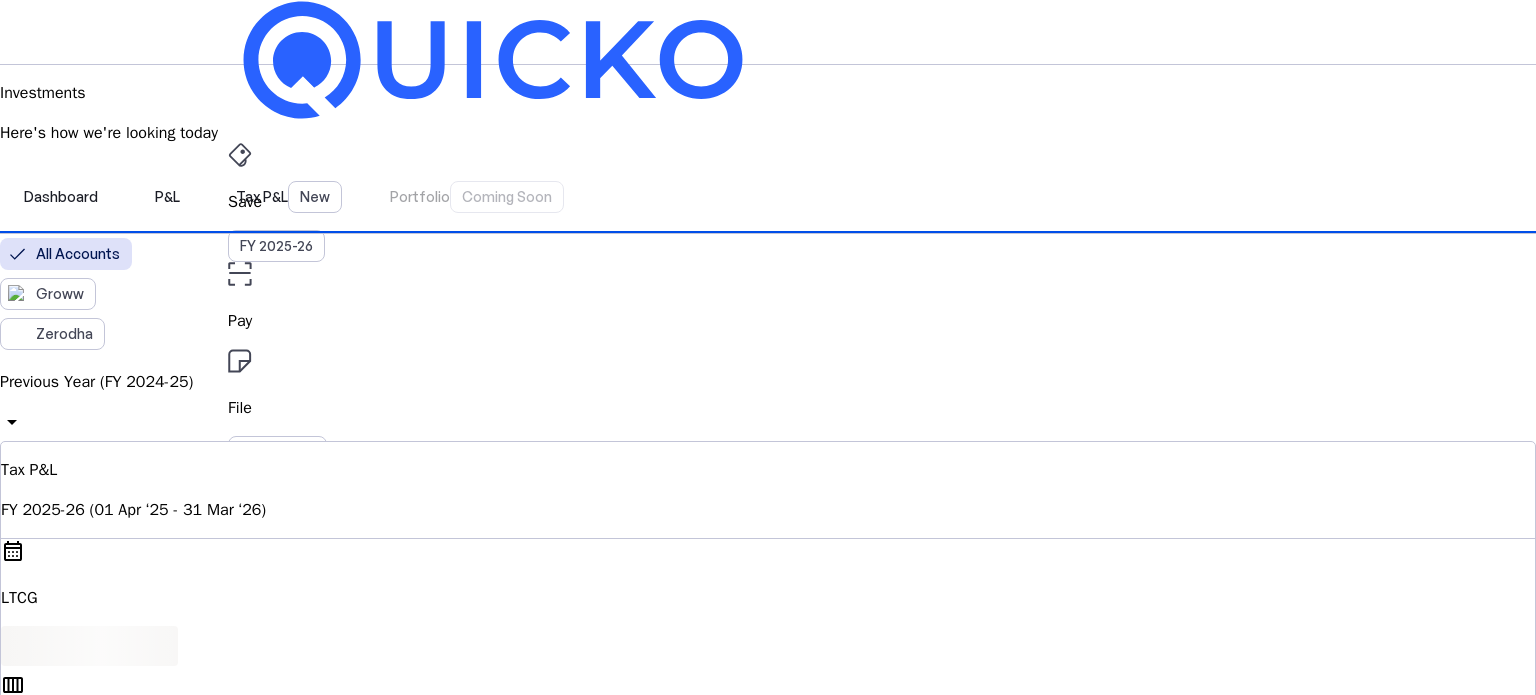 scroll, scrollTop: 500, scrollLeft: 0, axis: vertical 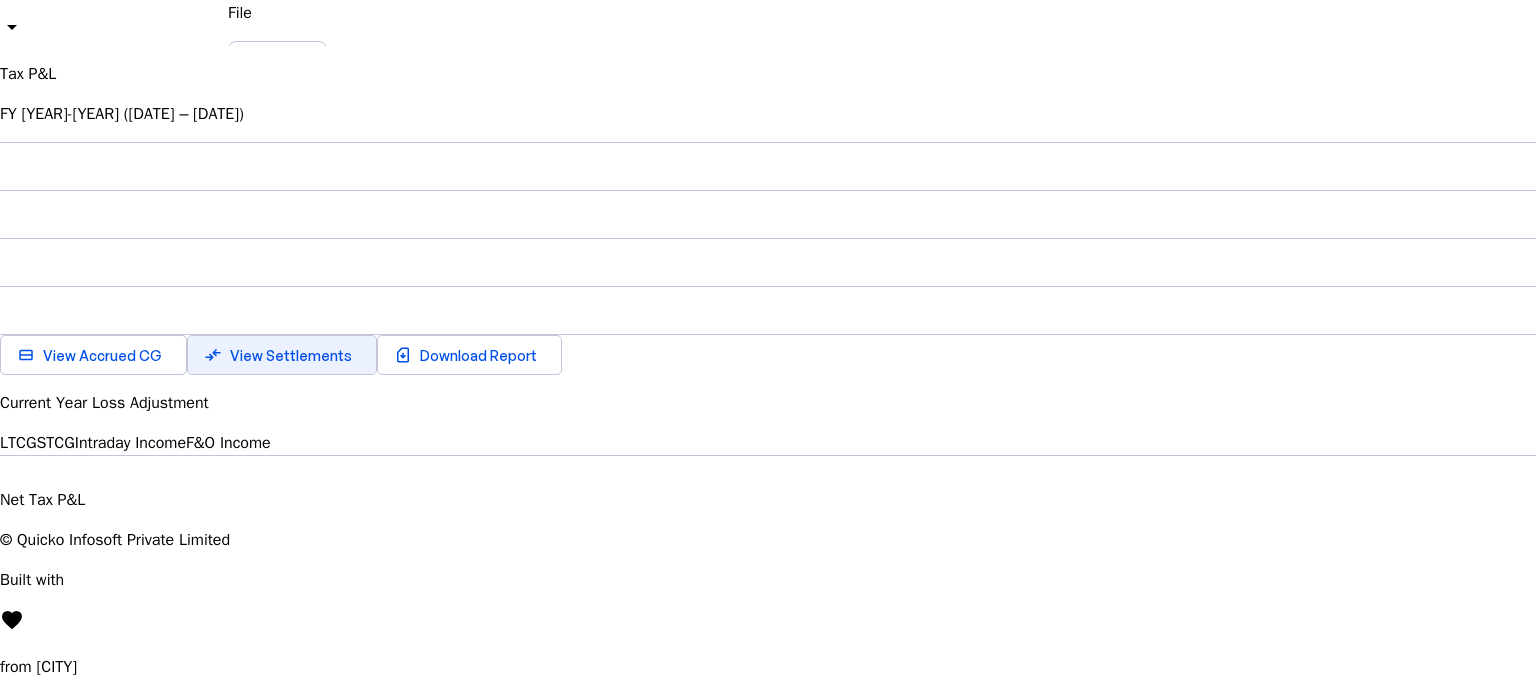 click on "View Settlements" at bounding box center (291, 355) 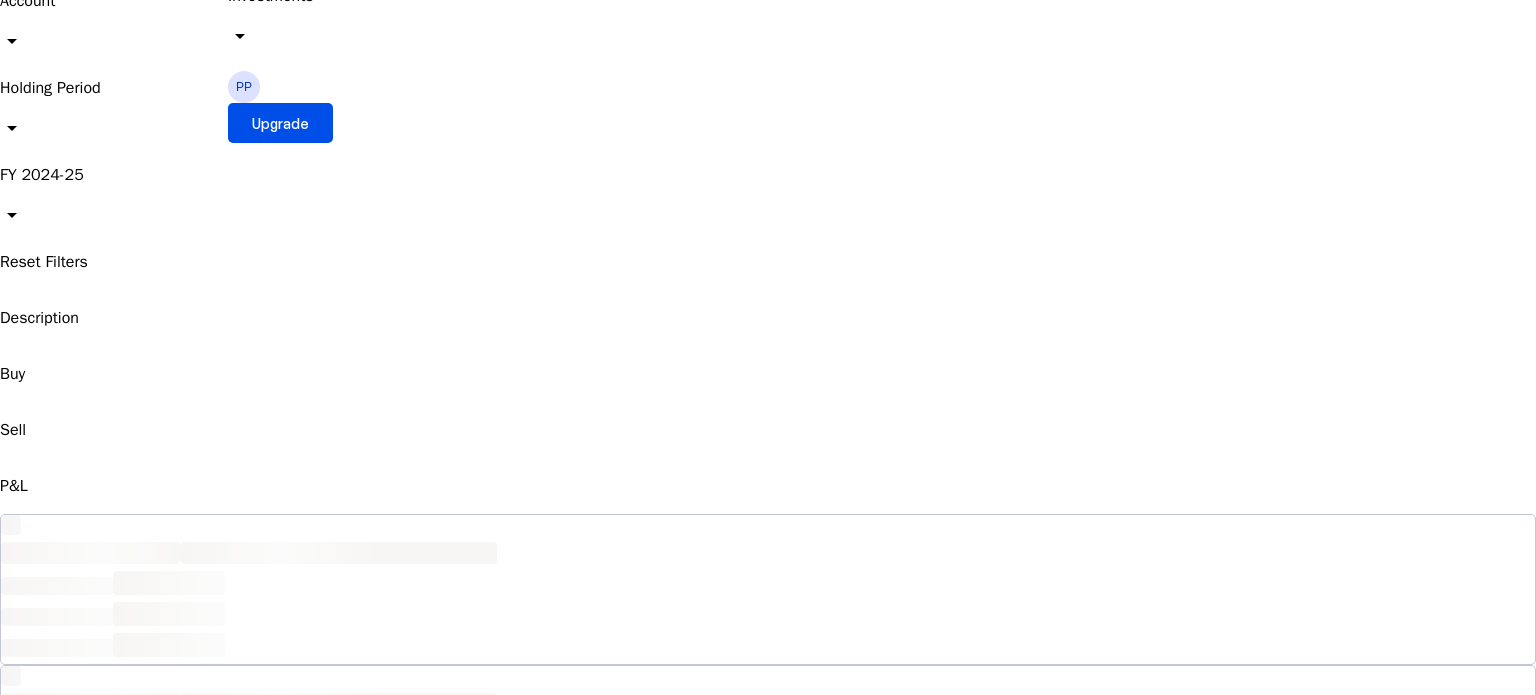scroll, scrollTop: 0, scrollLeft: 0, axis: both 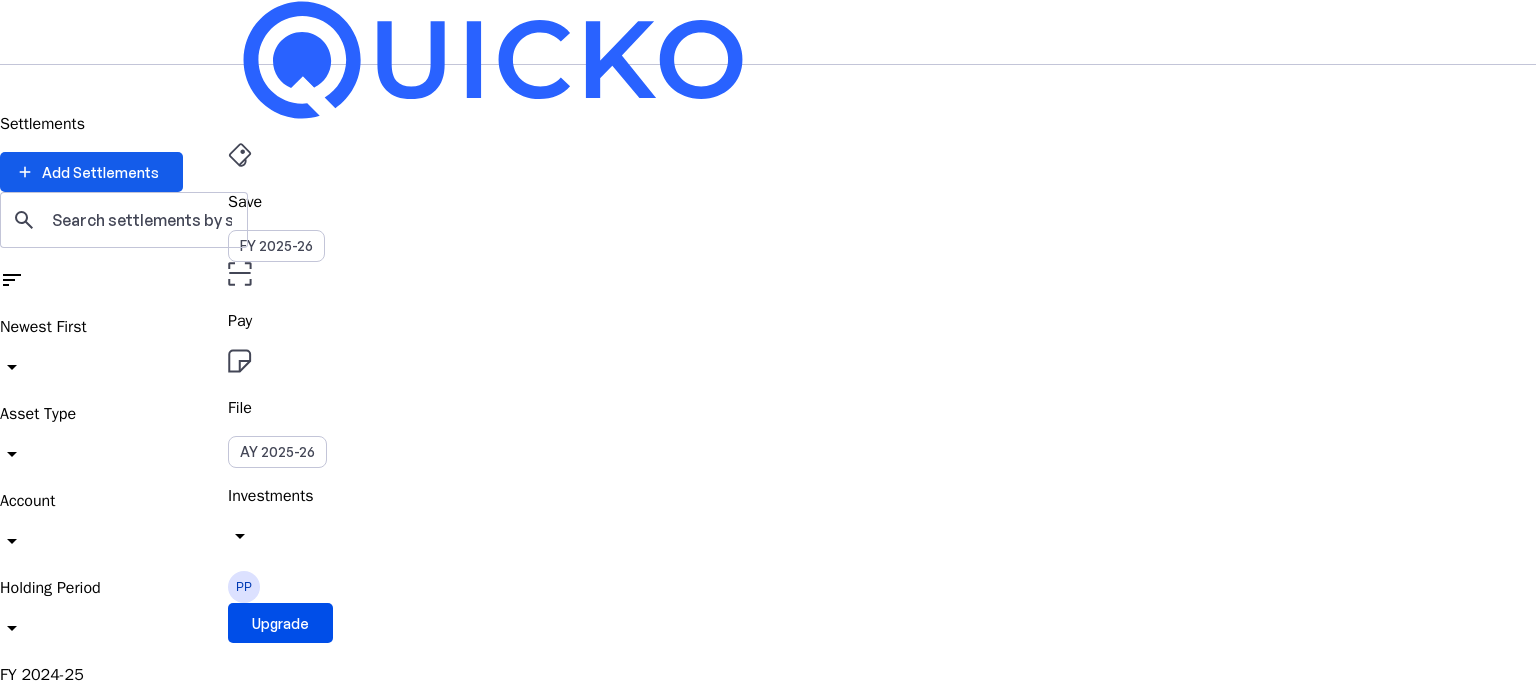 click on "Add Settlements" at bounding box center (100, 172) 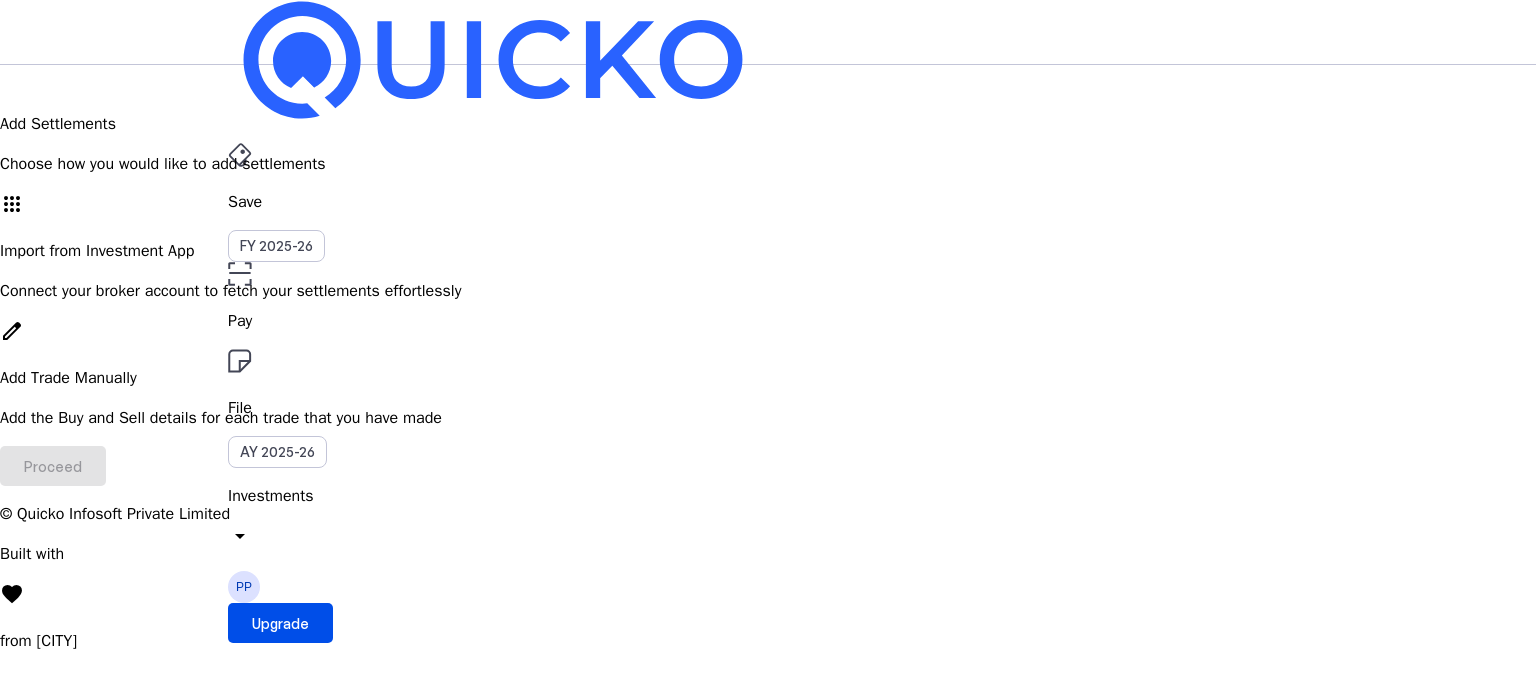 drag, startPoint x: 500, startPoint y: 285, endPoint x: 612, endPoint y: 326, distance: 119.26861 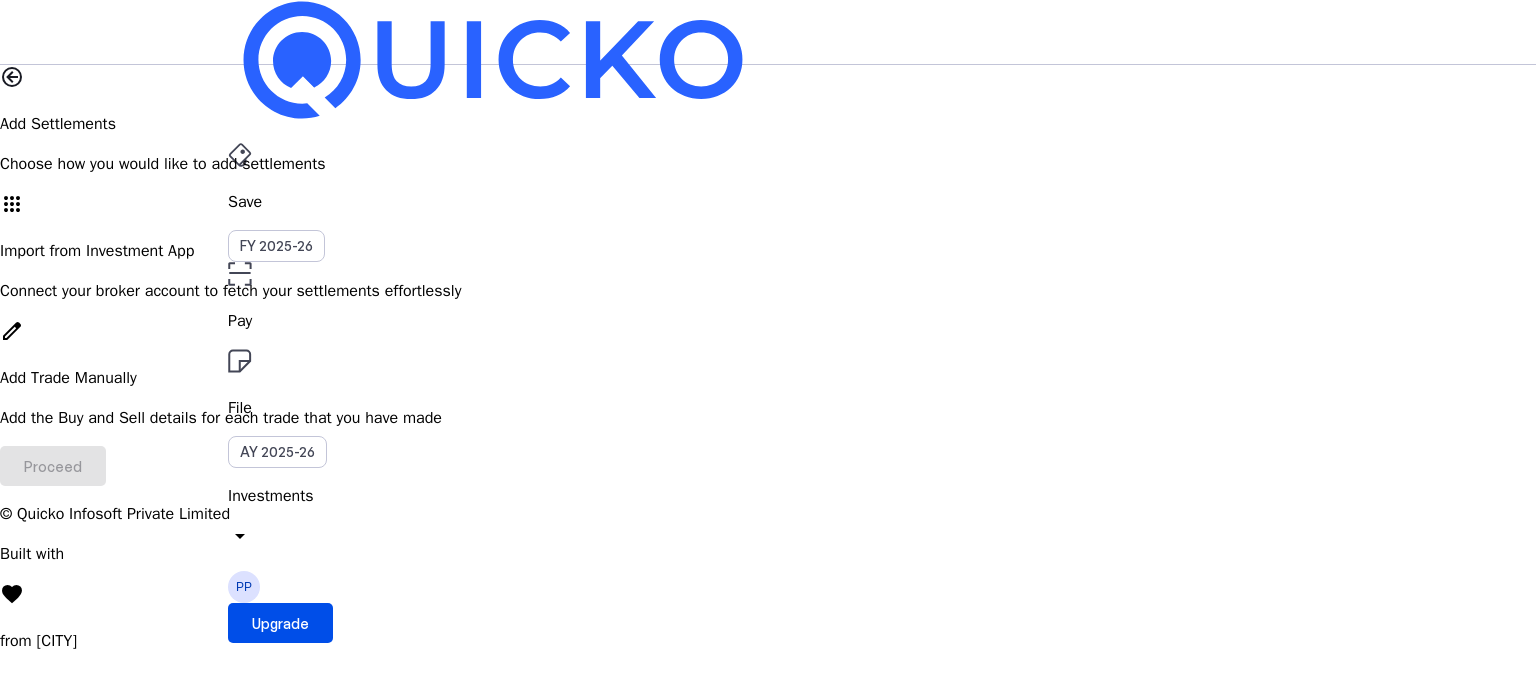 click on "Import from Investment App" at bounding box center [768, 251] 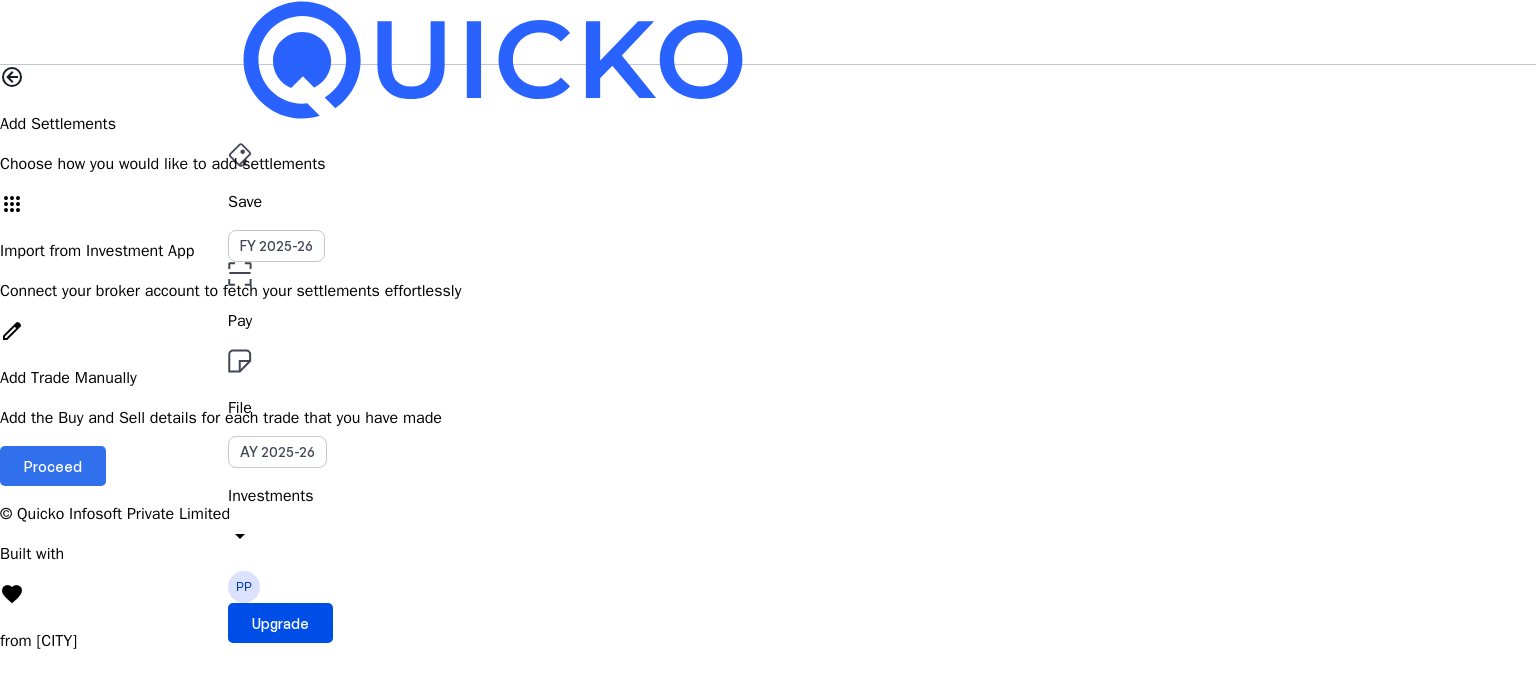 click at bounding box center (53, 466) 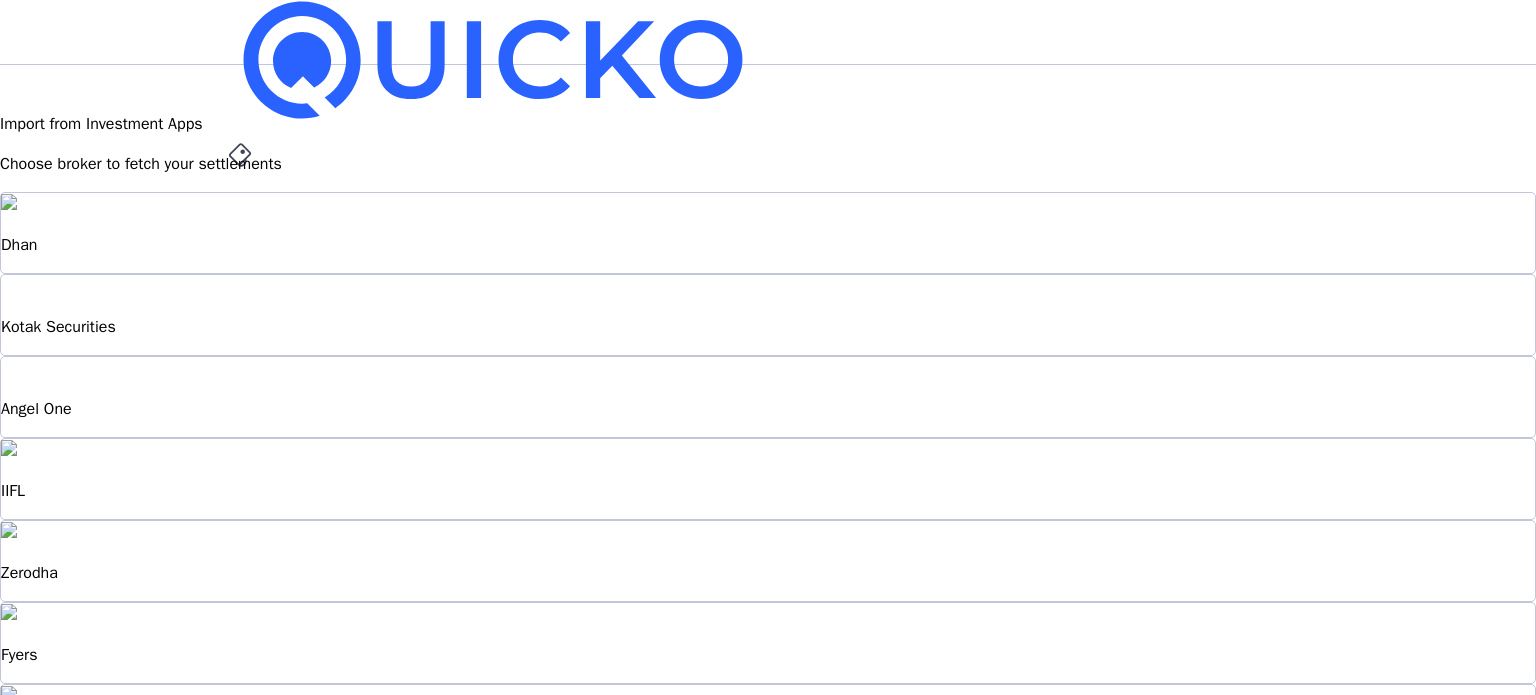 click on "Zerodha" at bounding box center (768, 245) 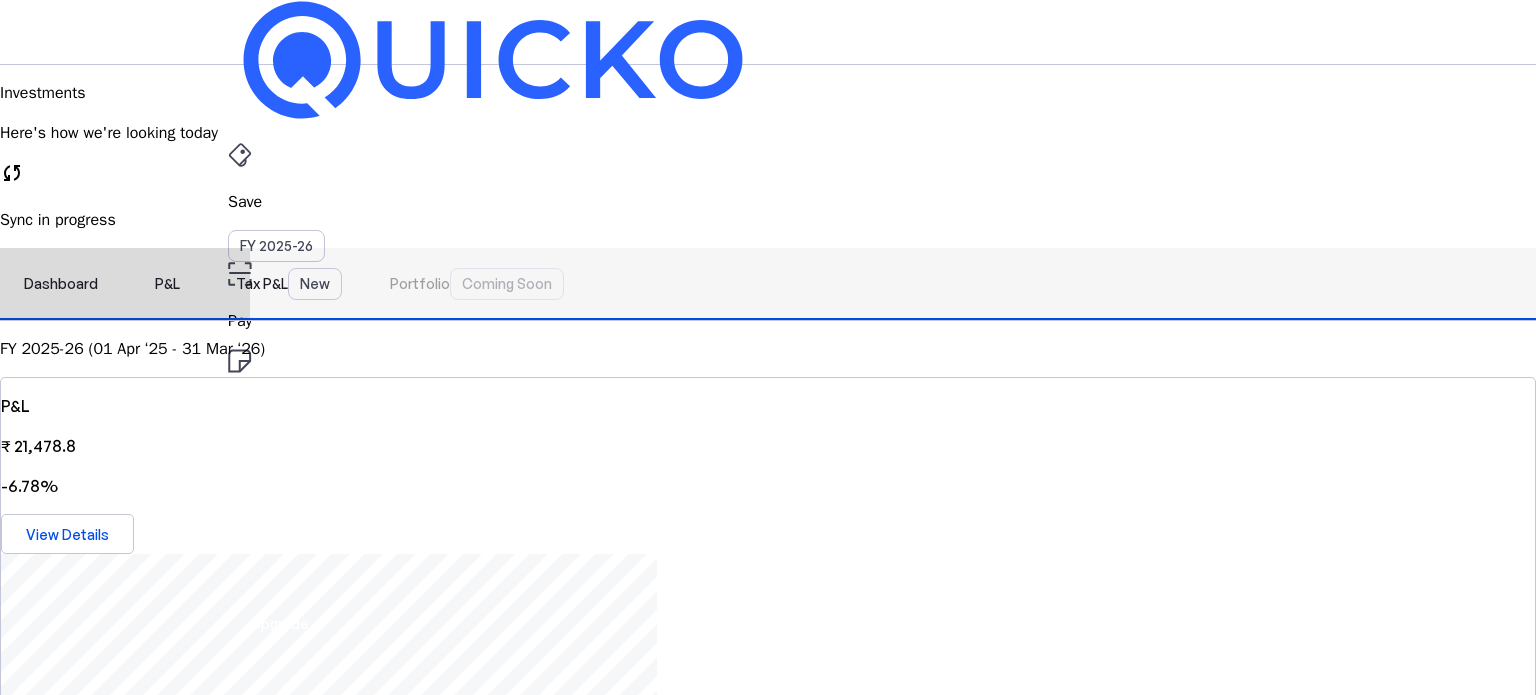 click on "Tax P&L  New" at bounding box center (289, 284) 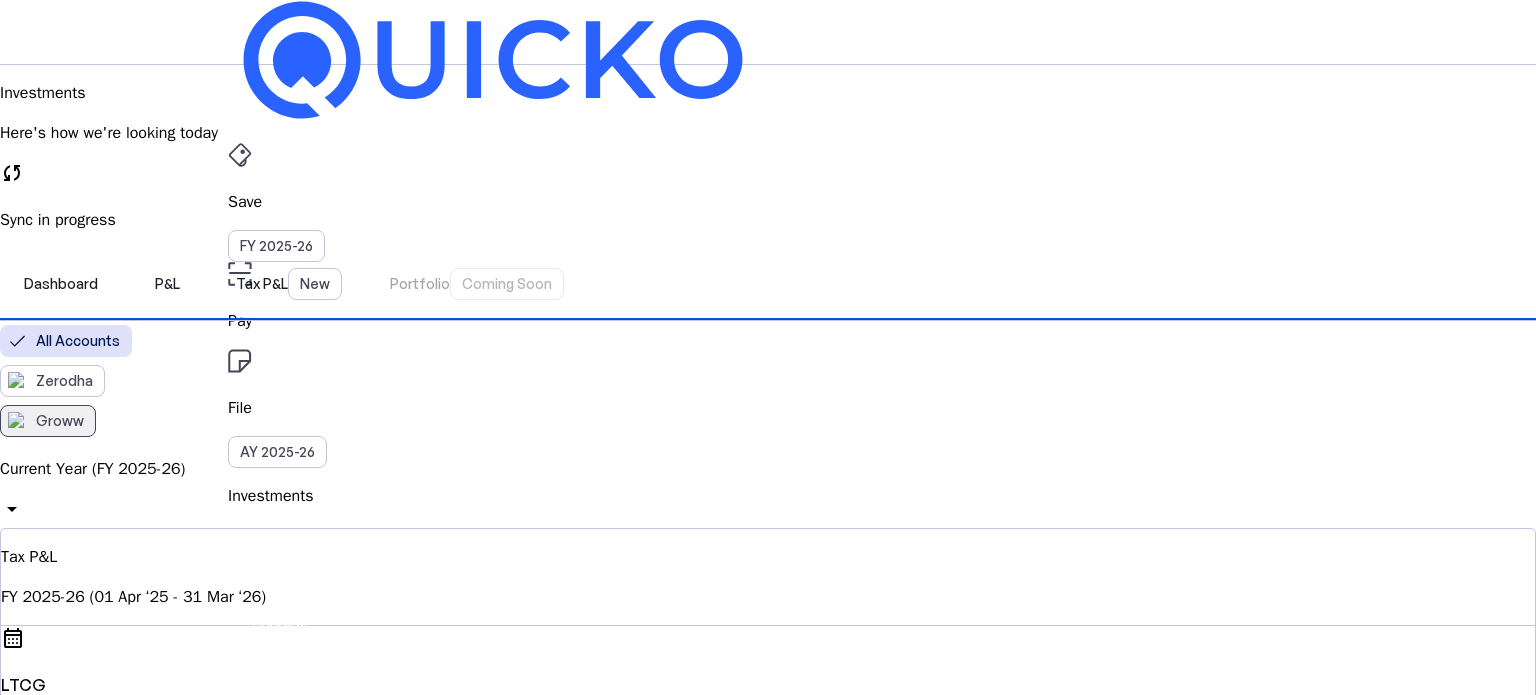 click on "Groww" at bounding box center [60, 421] 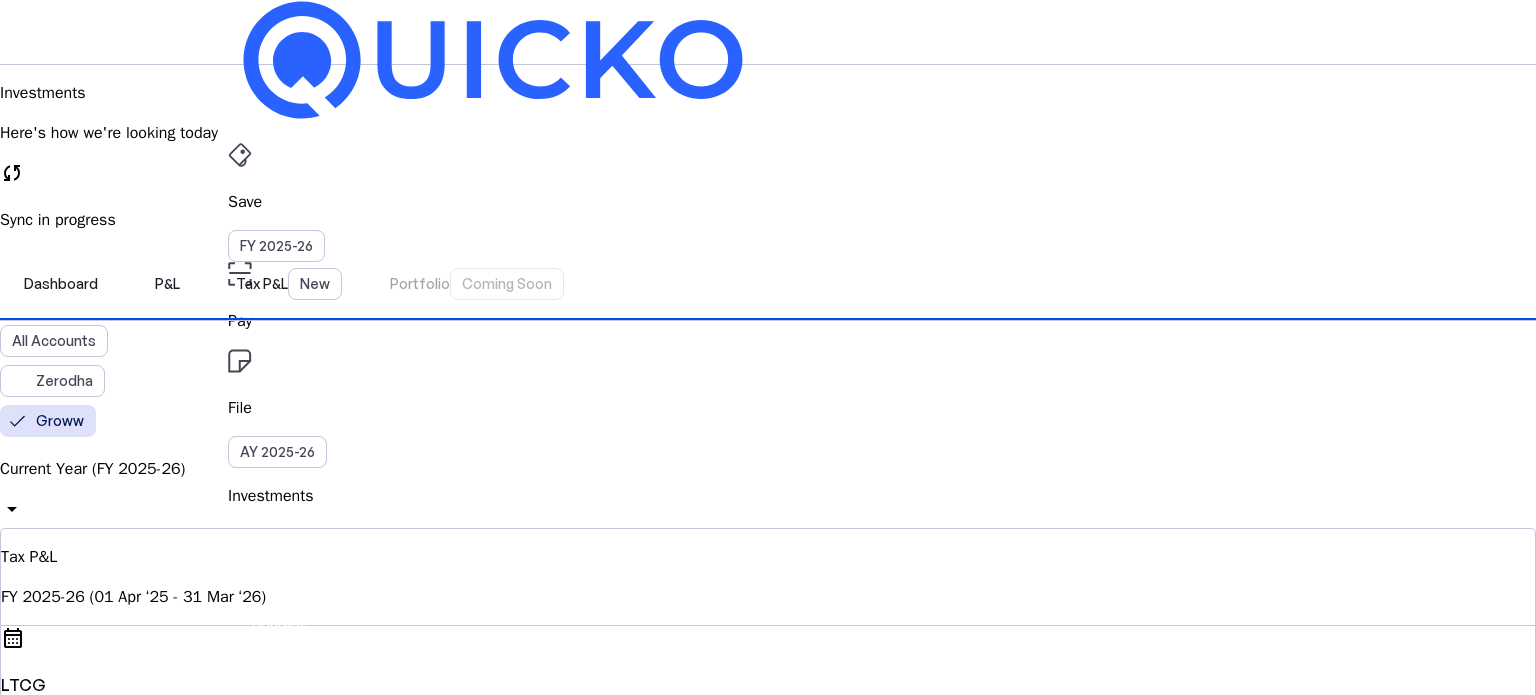 click on "Current Year (FY 2025-26)" at bounding box center (768, 469) 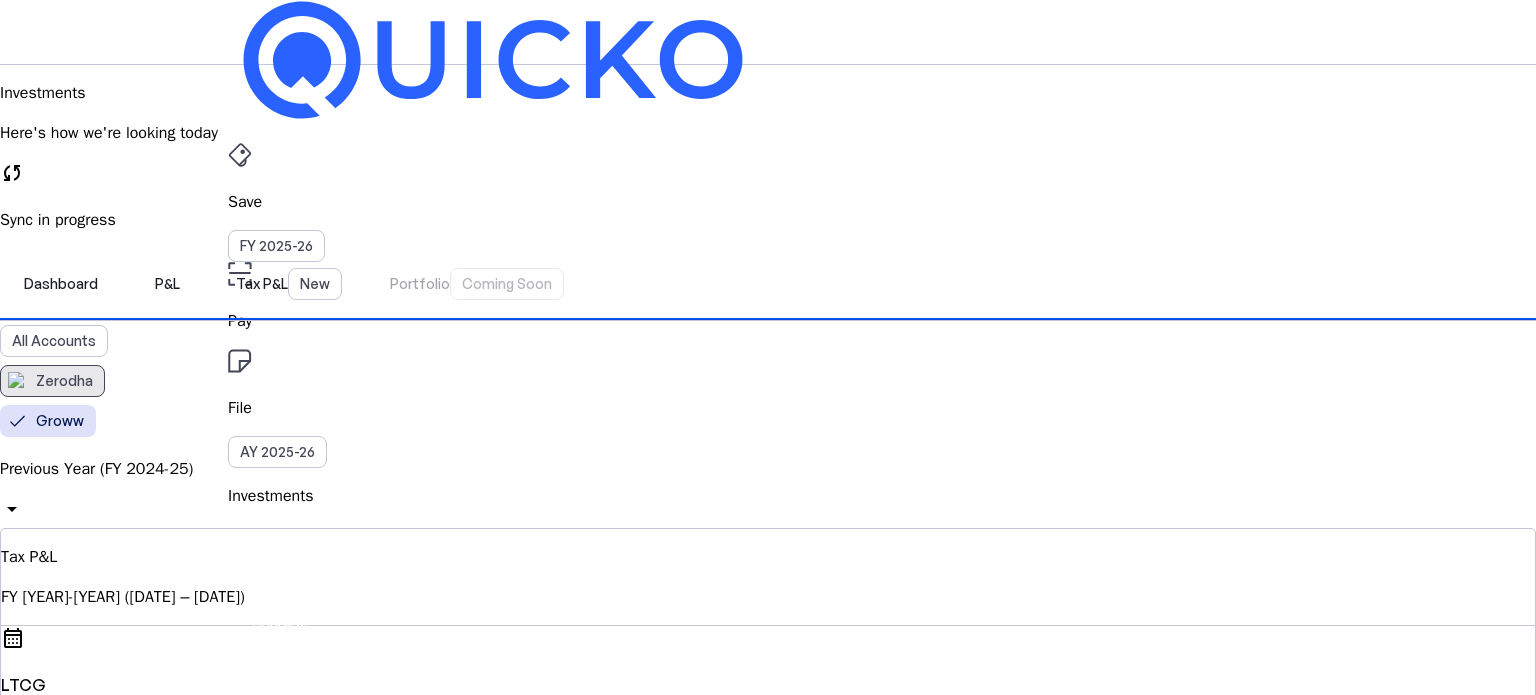 click on "Zerodha" at bounding box center (64, 381) 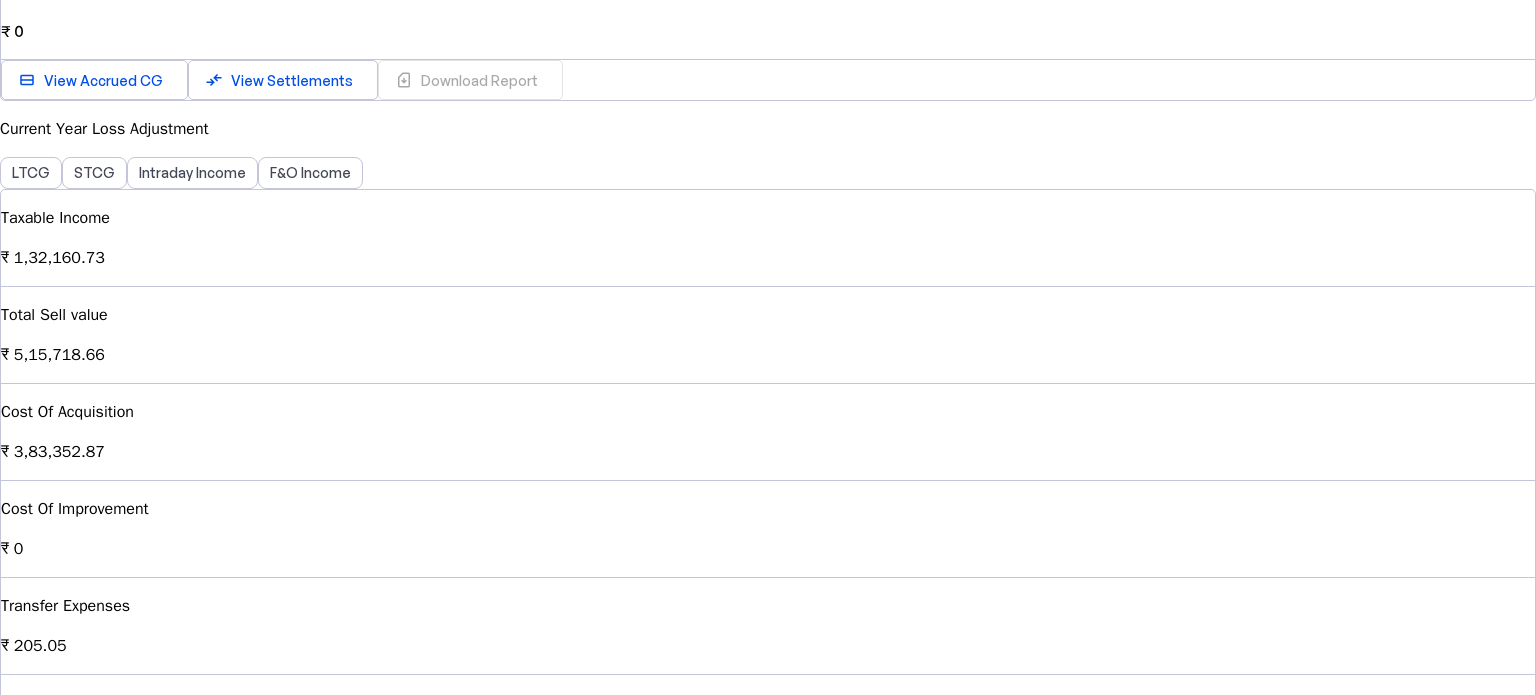scroll, scrollTop: 688, scrollLeft: 0, axis: vertical 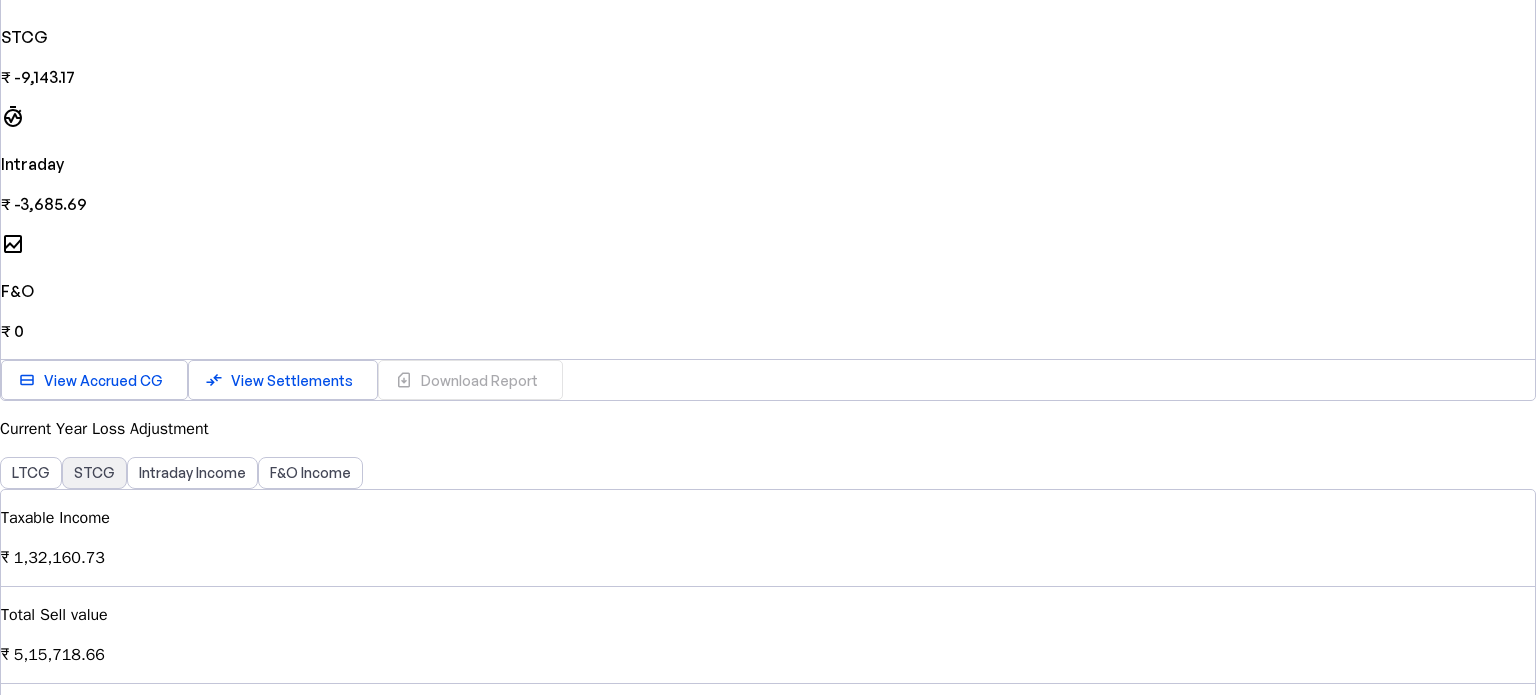 click on "STCG" at bounding box center [94, 473] 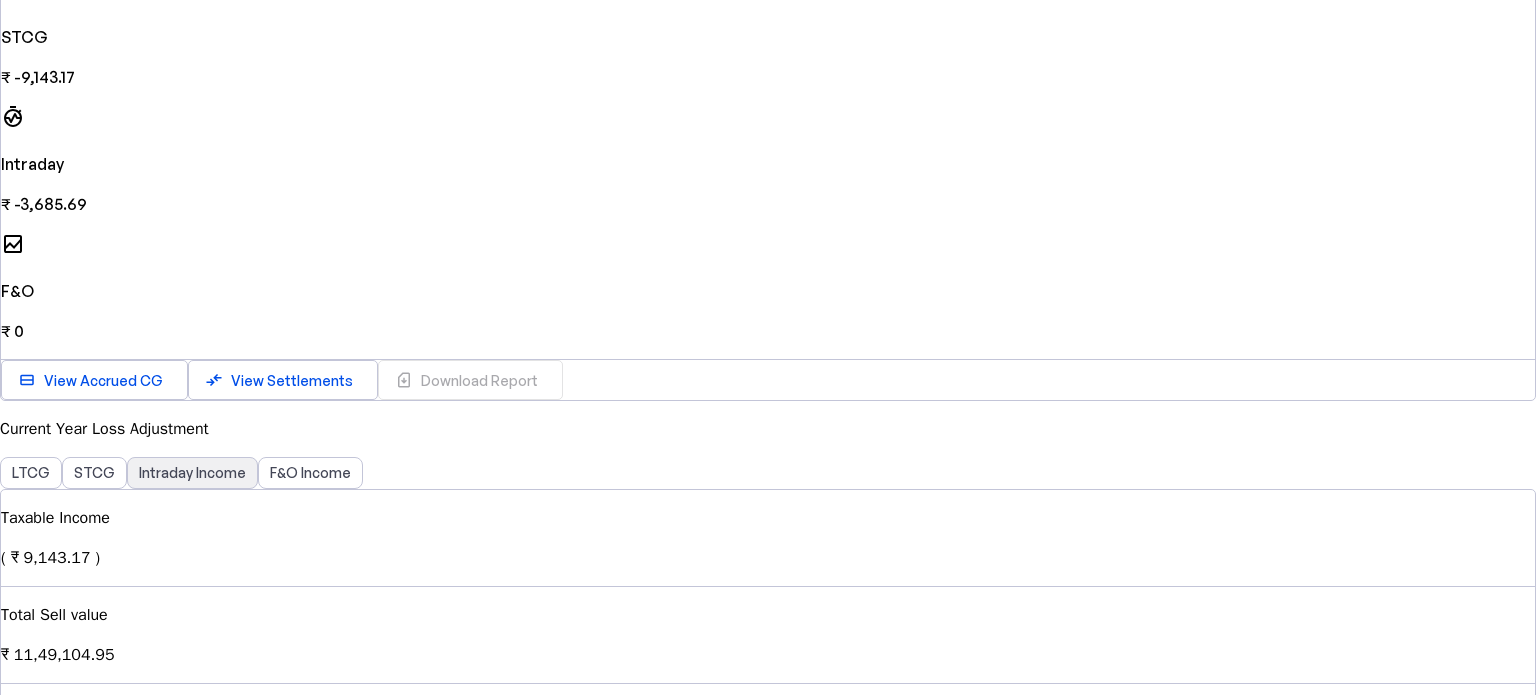 click on "Intraday Income" at bounding box center [192, 473] 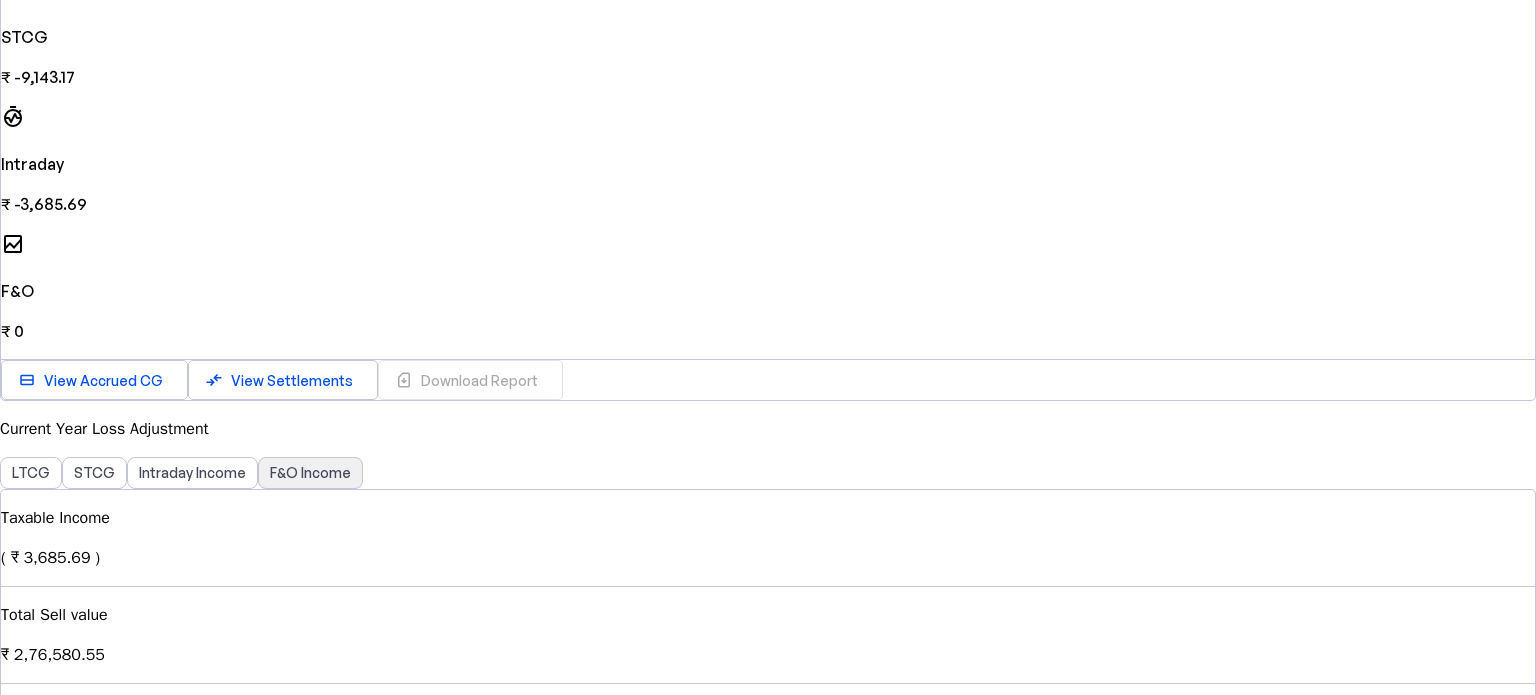 click on "F&O Income" at bounding box center (310, 473) 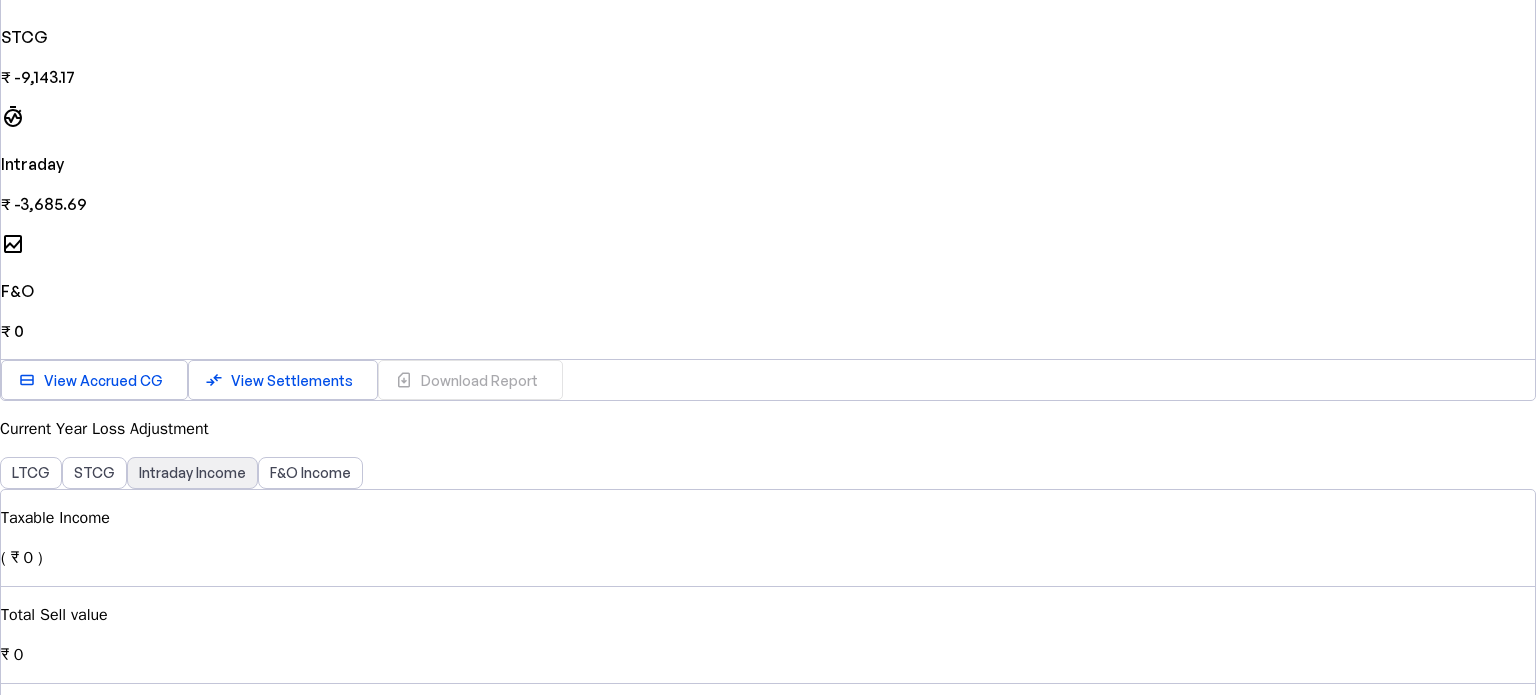 click on "Intraday Income" at bounding box center [192, 473] 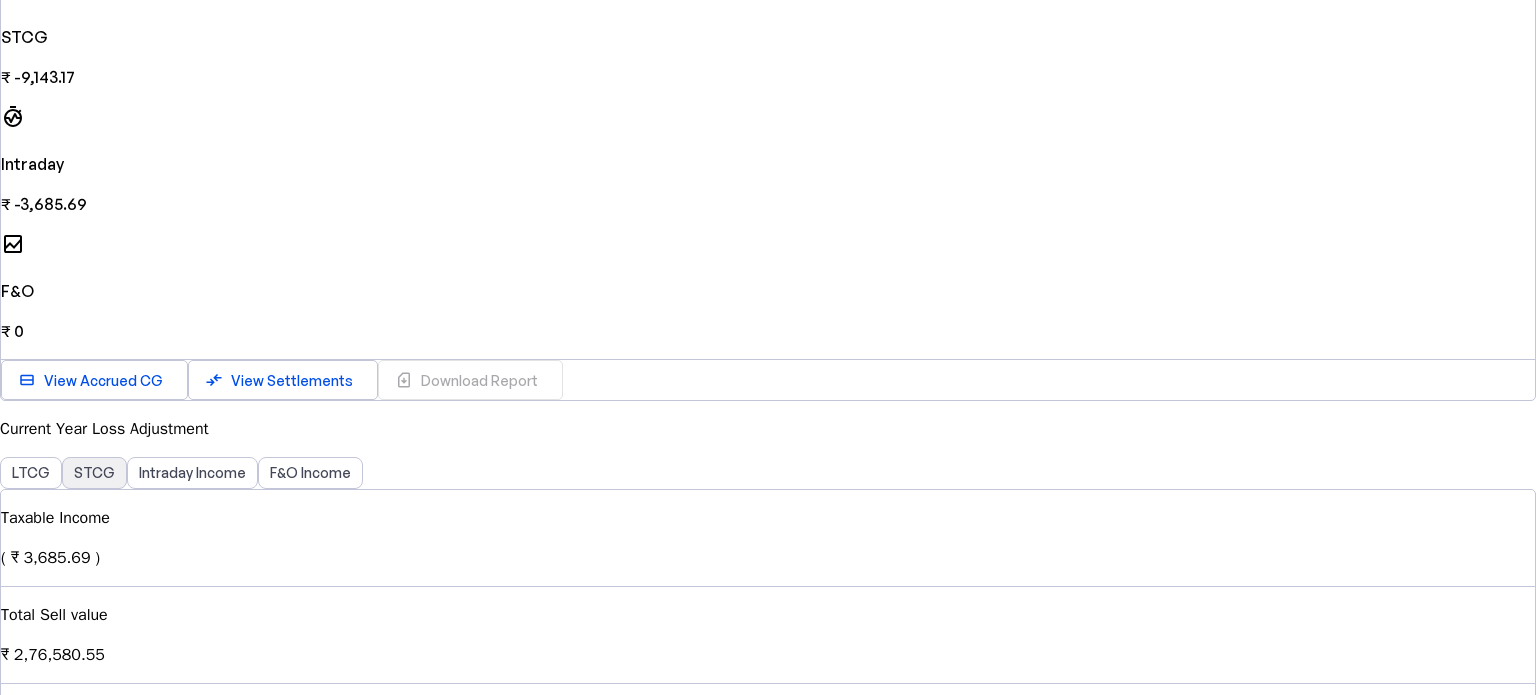click on "STCG" at bounding box center [94, 473] 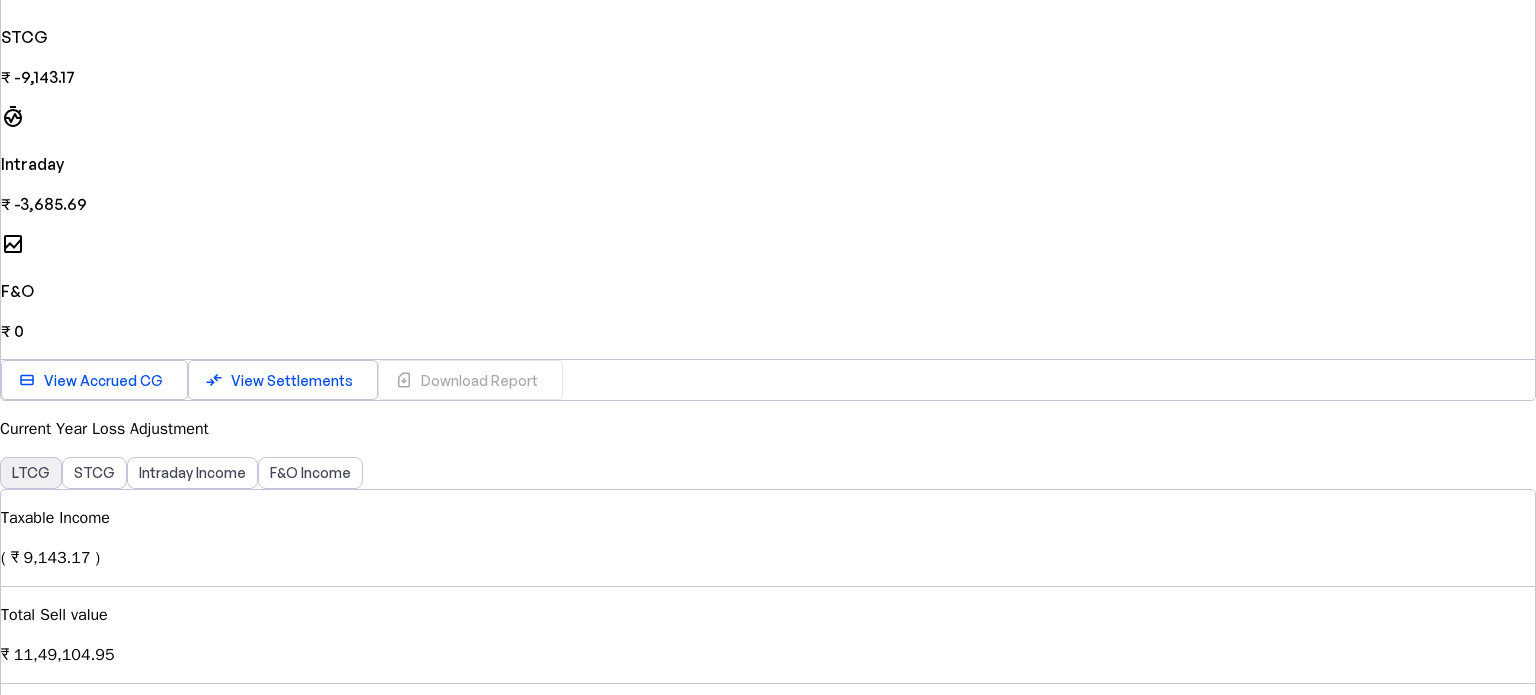 click on "LTCG" at bounding box center (31, 473) 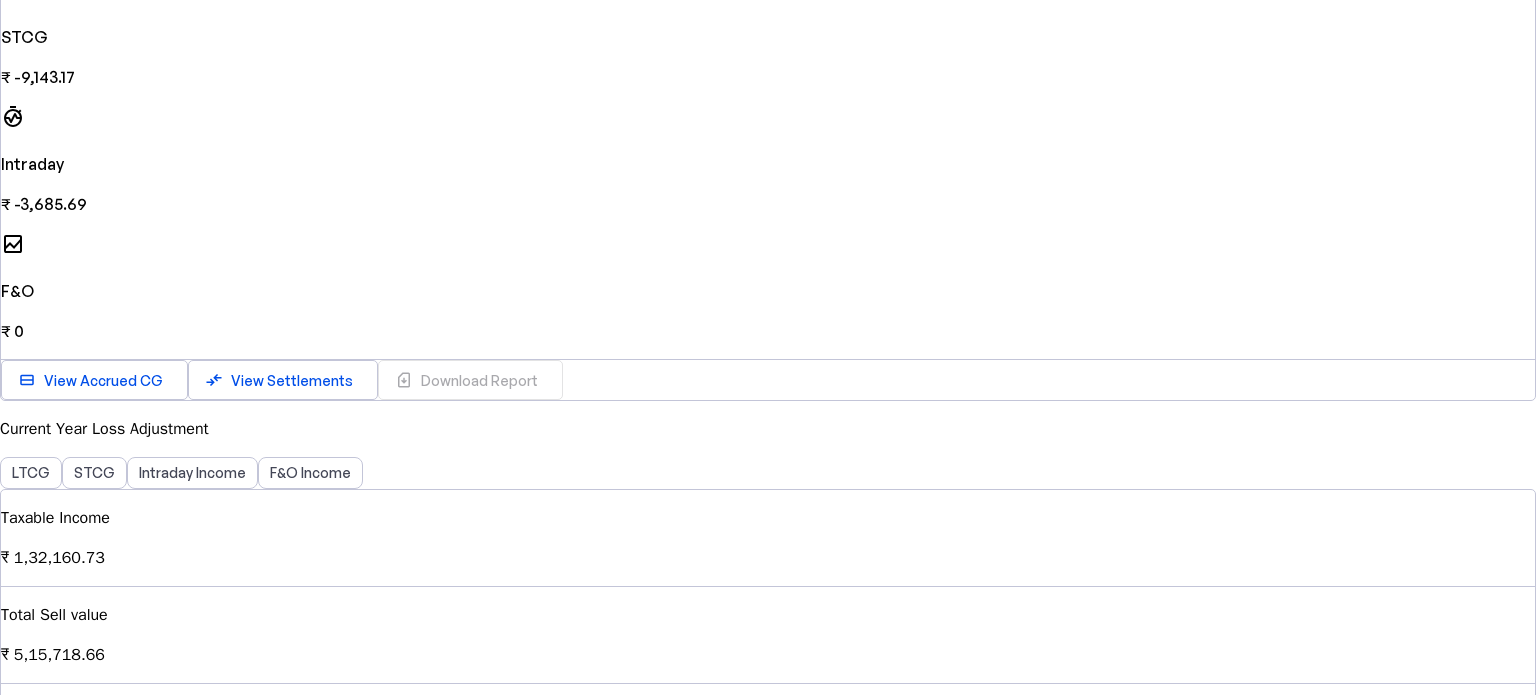 scroll, scrollTop: 188, scrollLeft: 0, axis: vertical 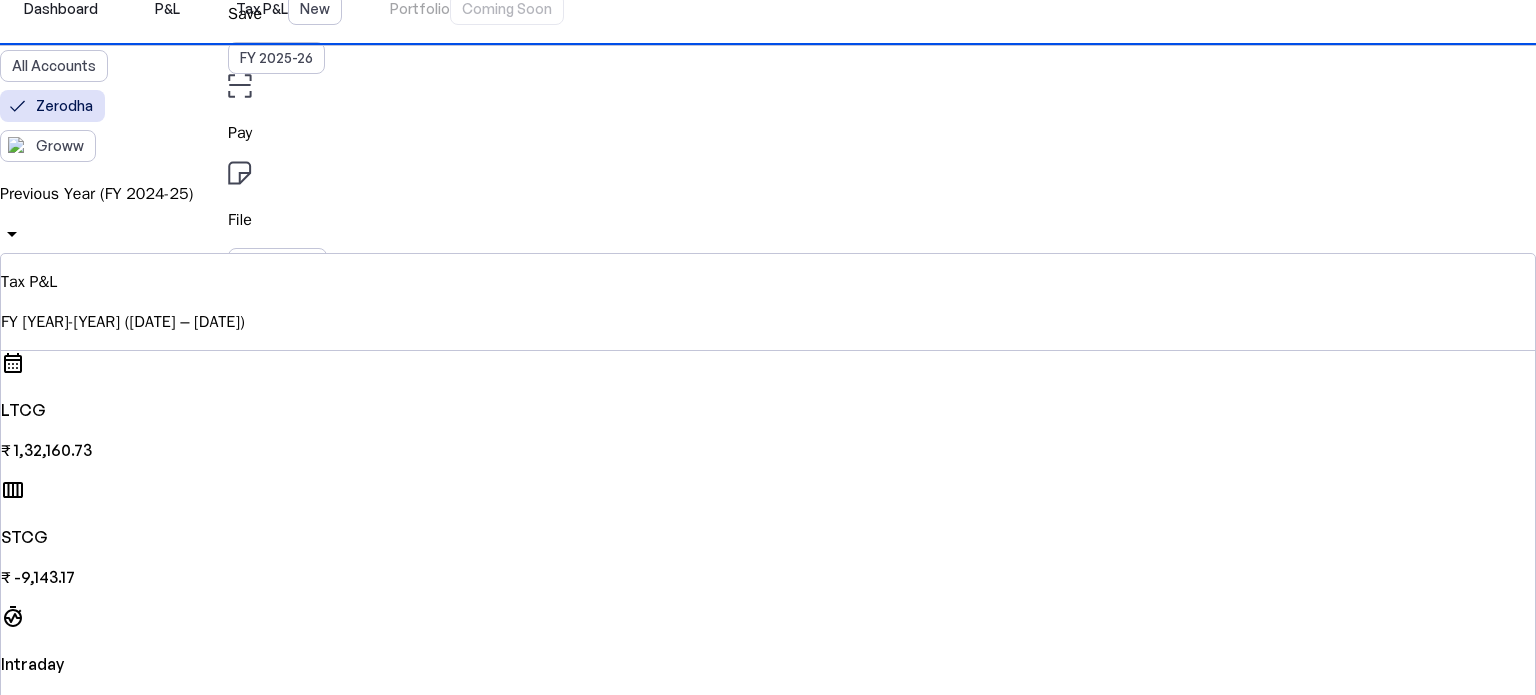 click on "View Settlements" at bounding box center (292, 880) 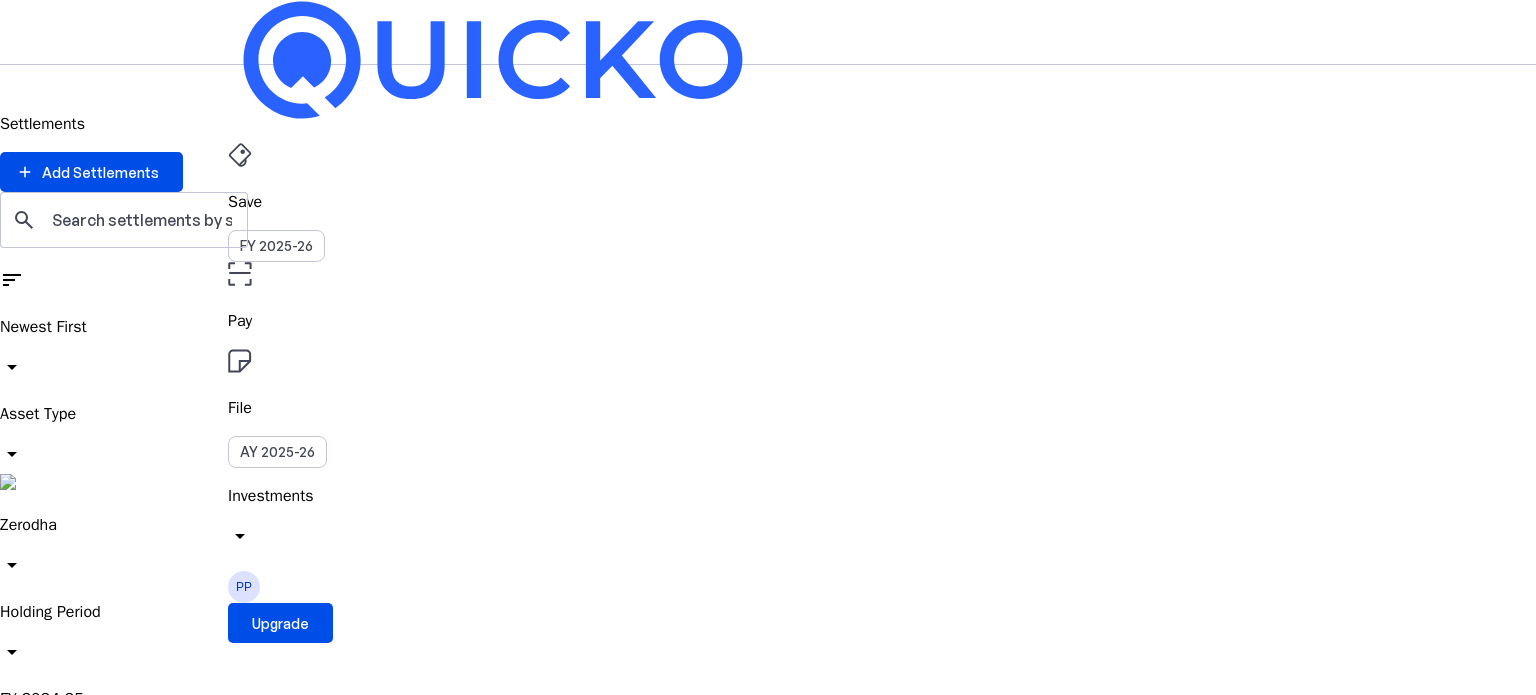 scroll, scrollTop: 291, scrollLeft: 0, axis: vertical 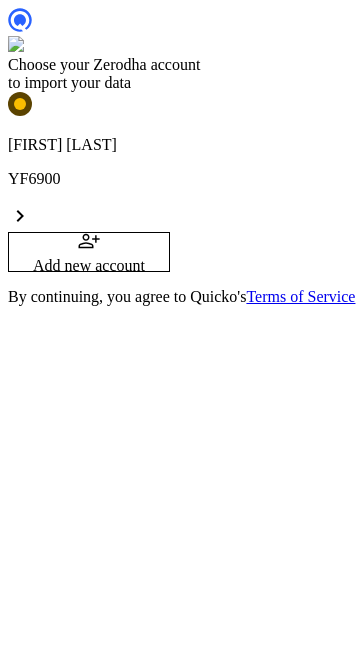 click on "Pranamesh Paul" at bounding box center (182, 145) 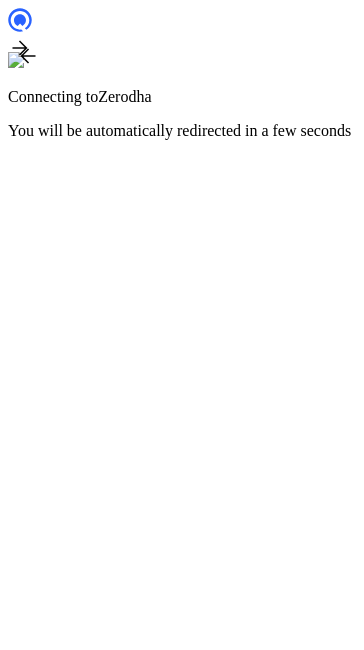 scroll, scrollTop: 0, scrollLeft: 0, axis: both 